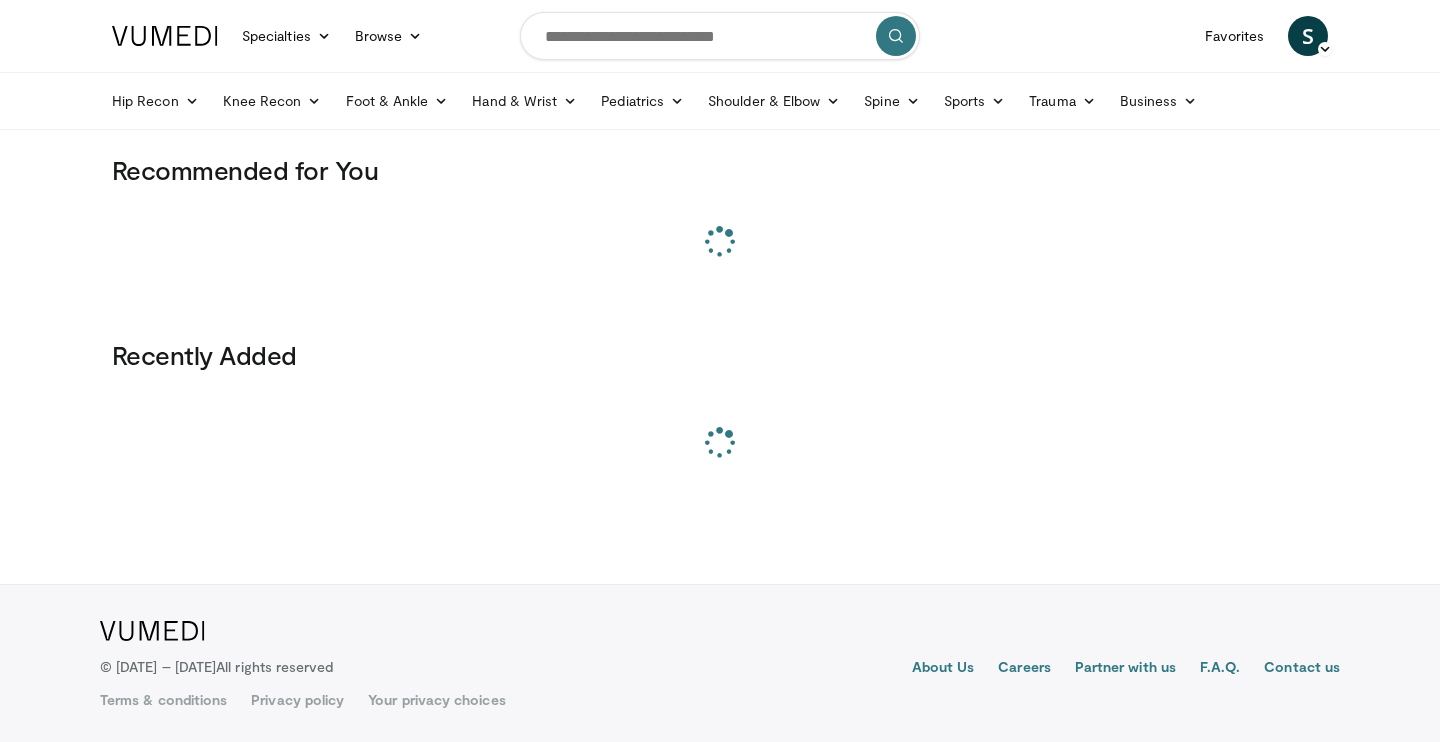 scroll, scrollTop: 0, scrollLeft: 0, axis: both 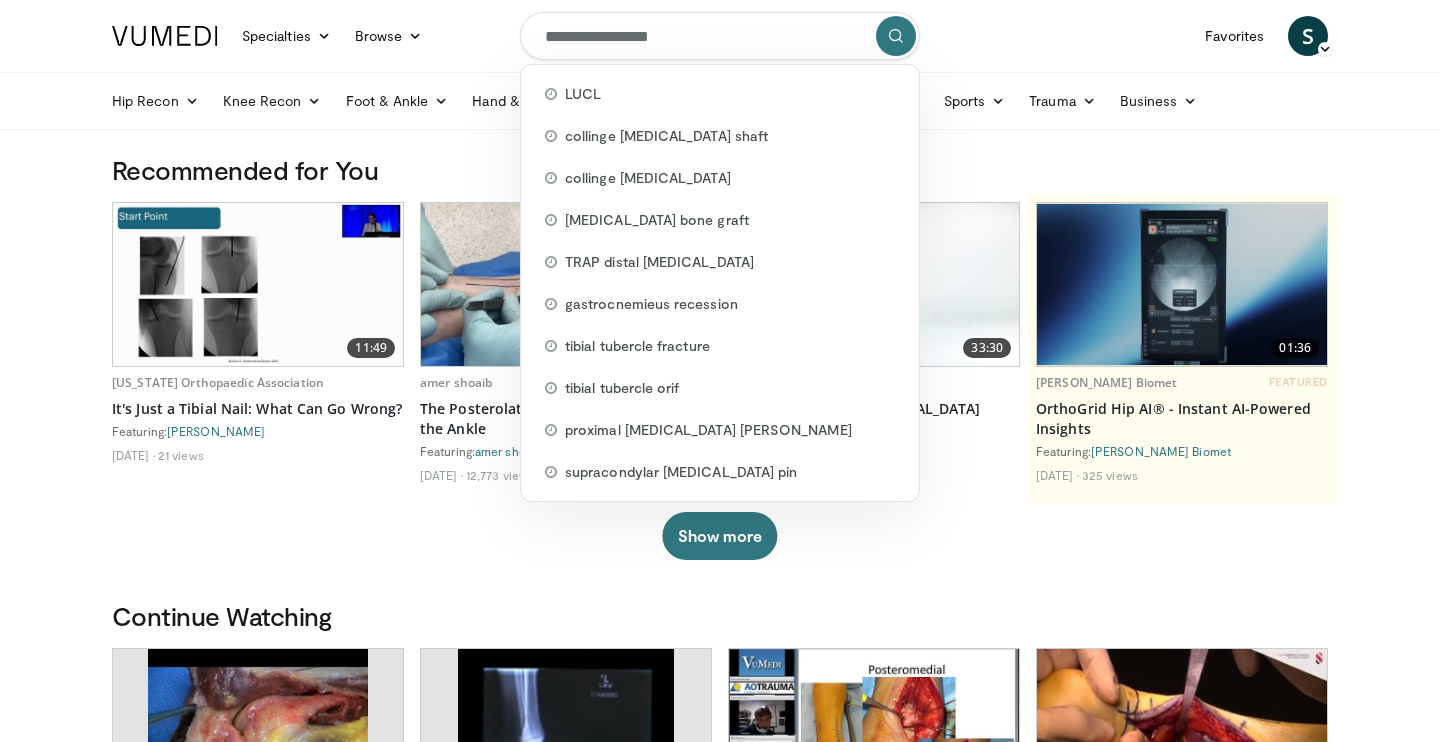 type on "**********" 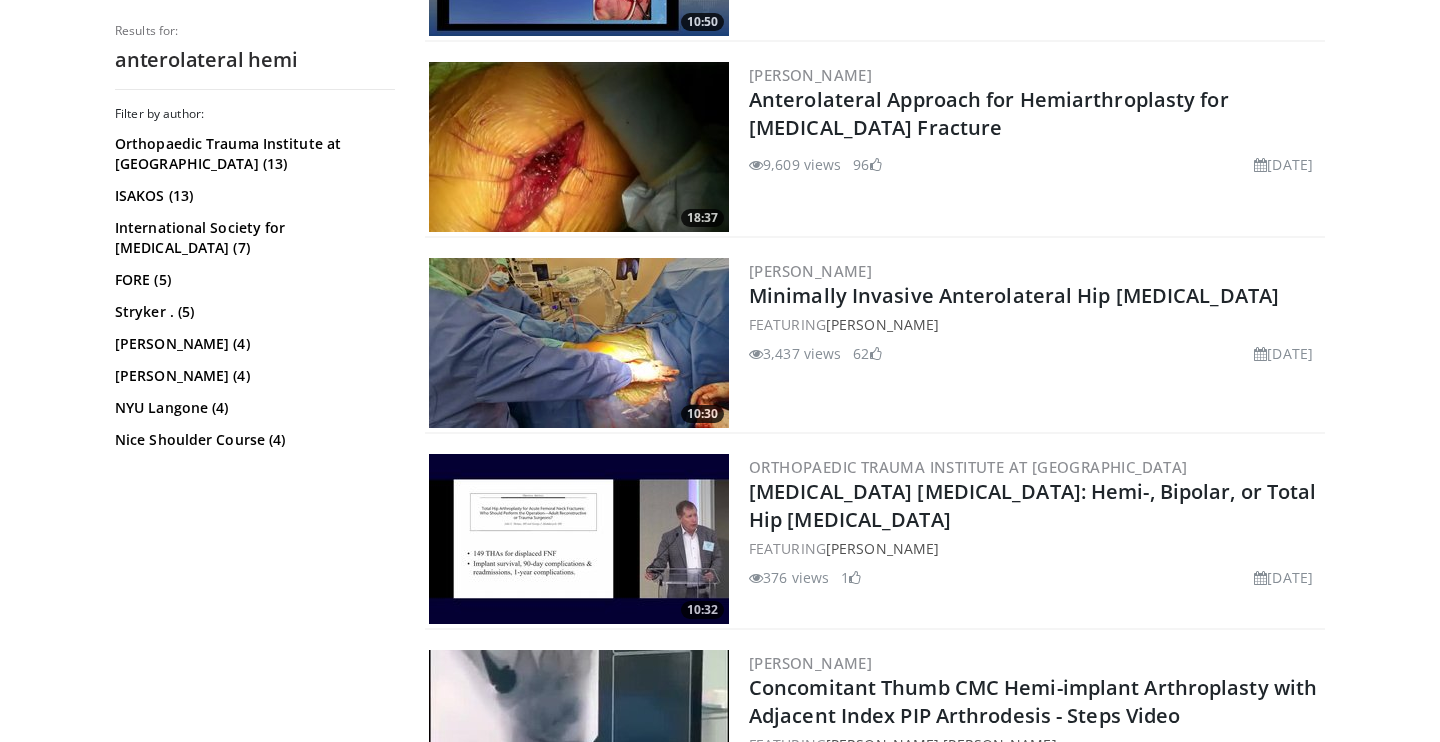 scroll, scrollTop: 1342, scrollLeft: 0, axis: vertical 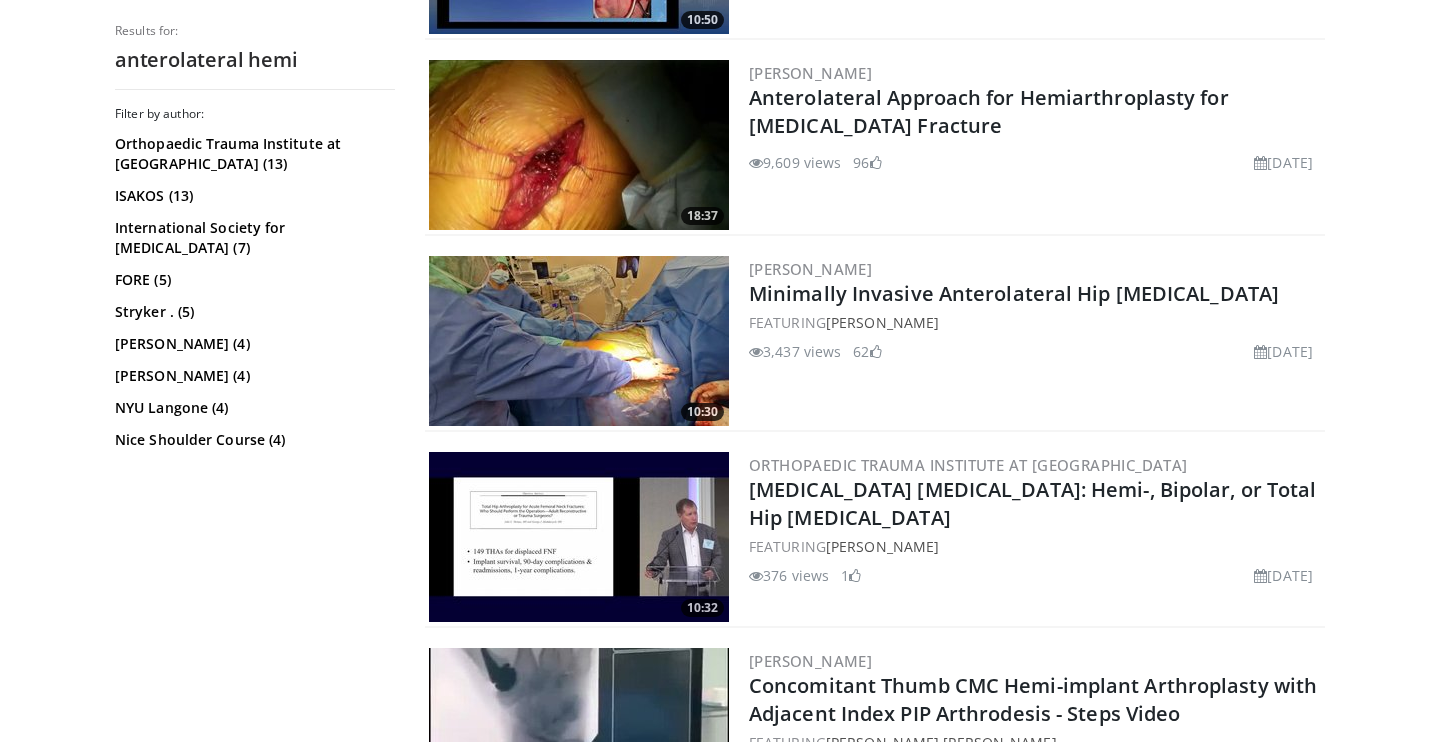 click at bounding box center [579, 145] 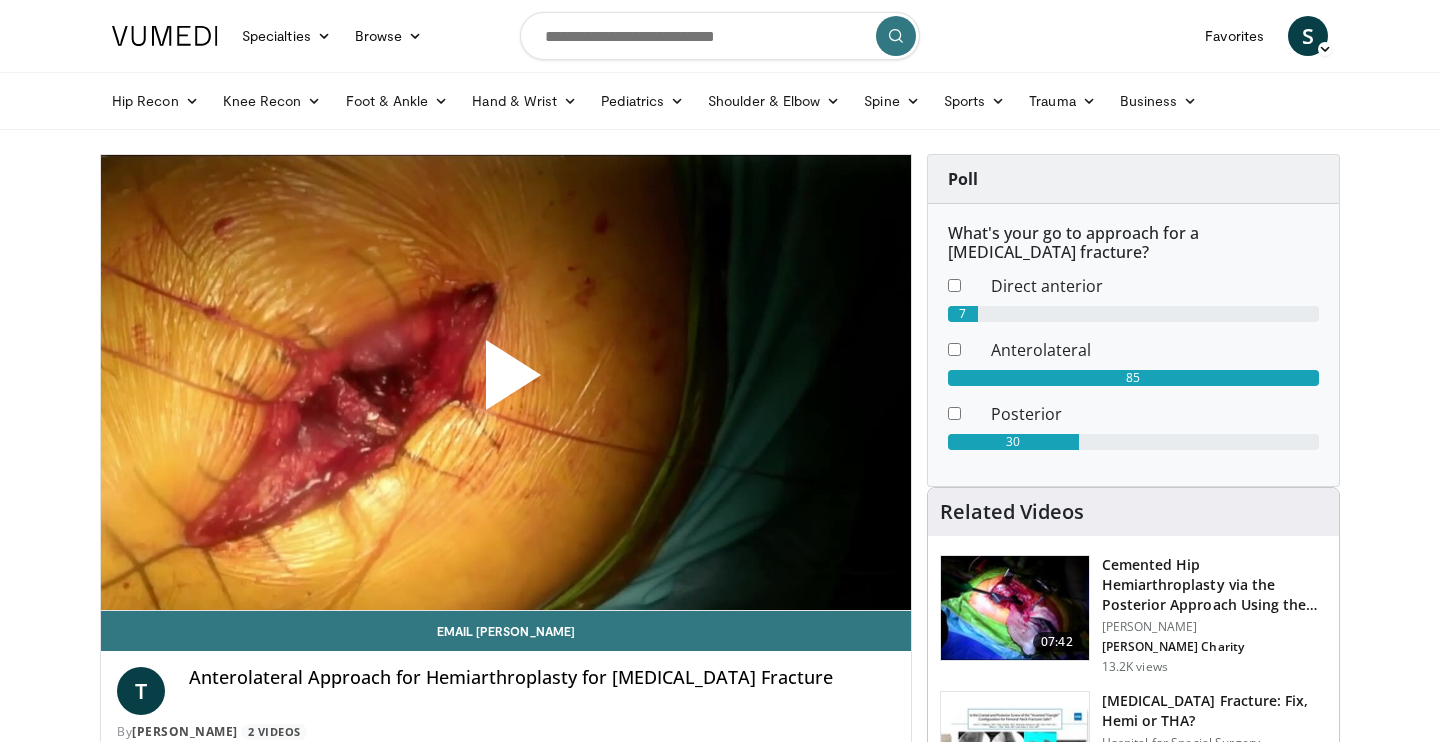 click at bounding box center [506, 383] 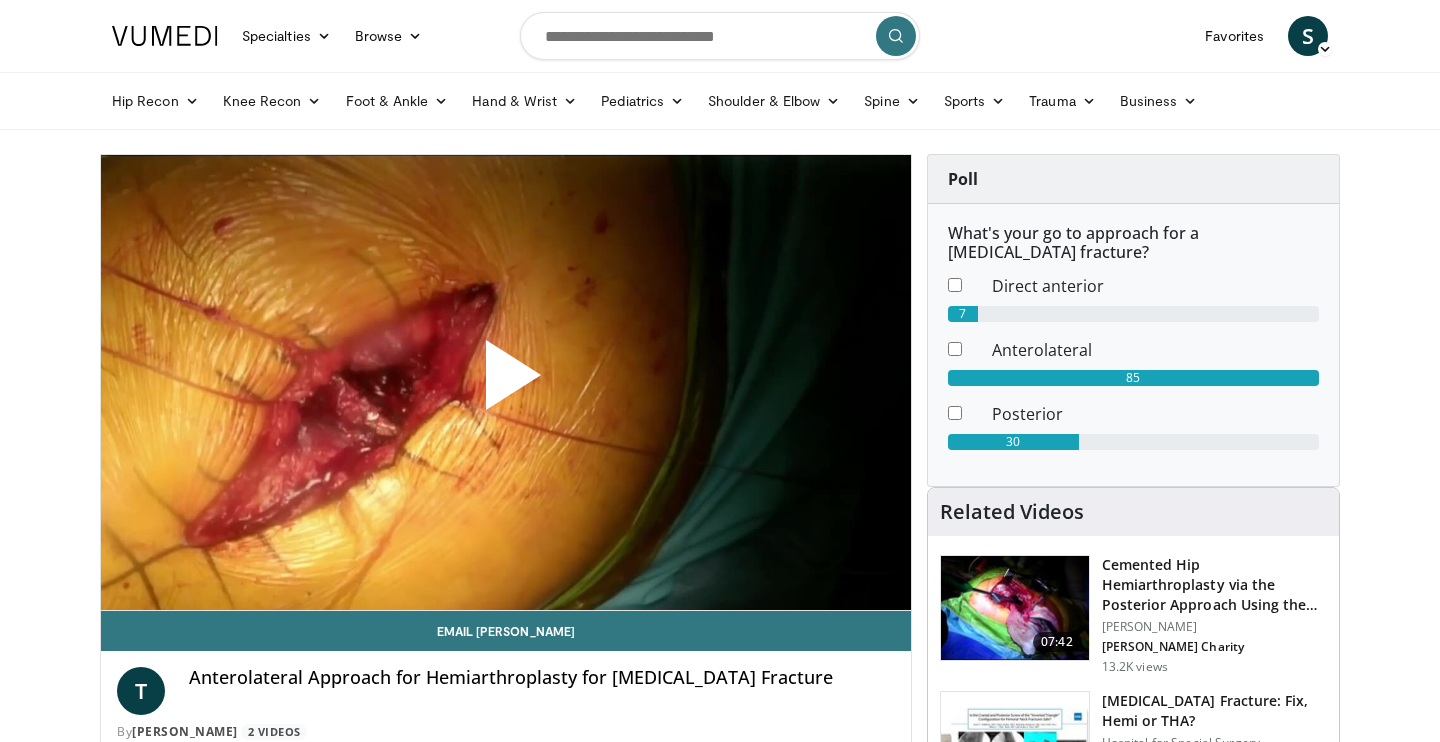 scroll, scrollTop: 0, scrollLeft: 0, axis: both 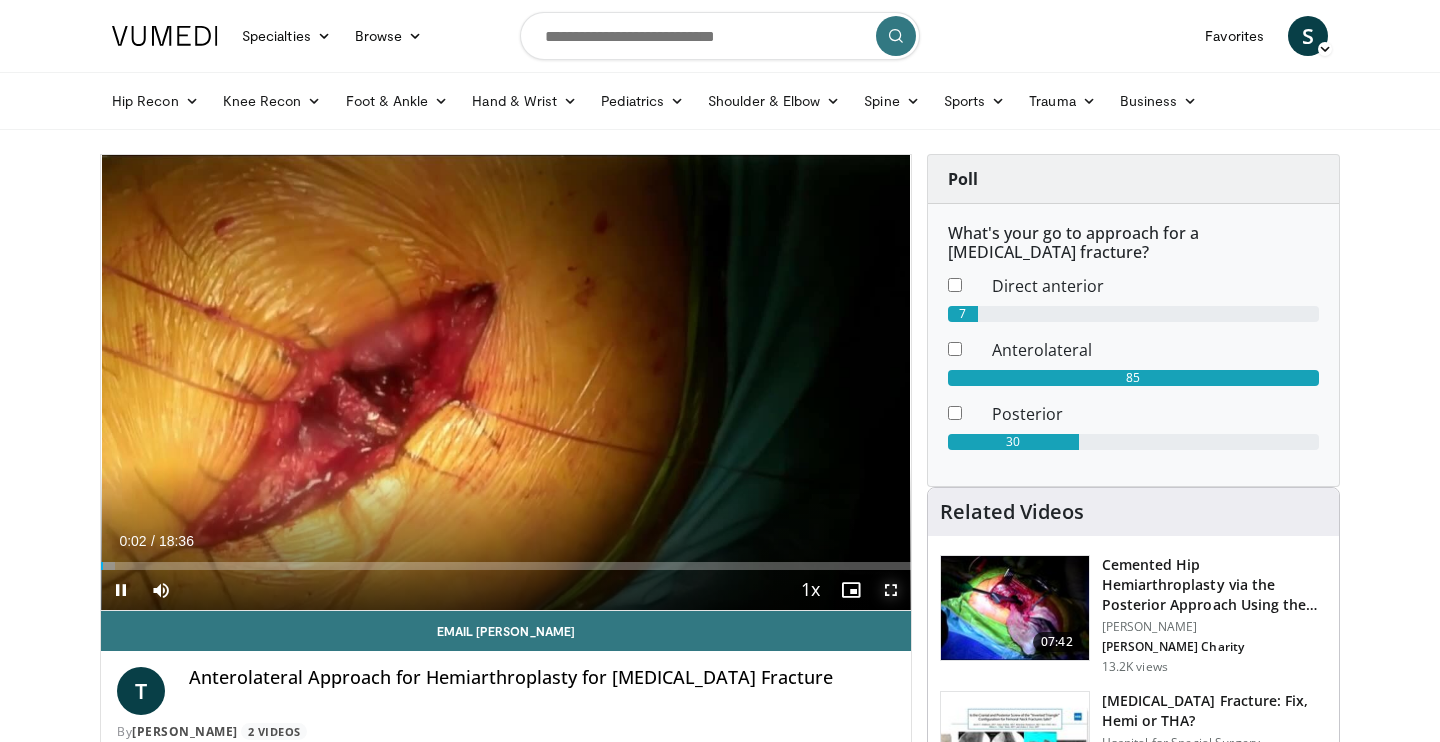 click at bounding box center [891, 590] 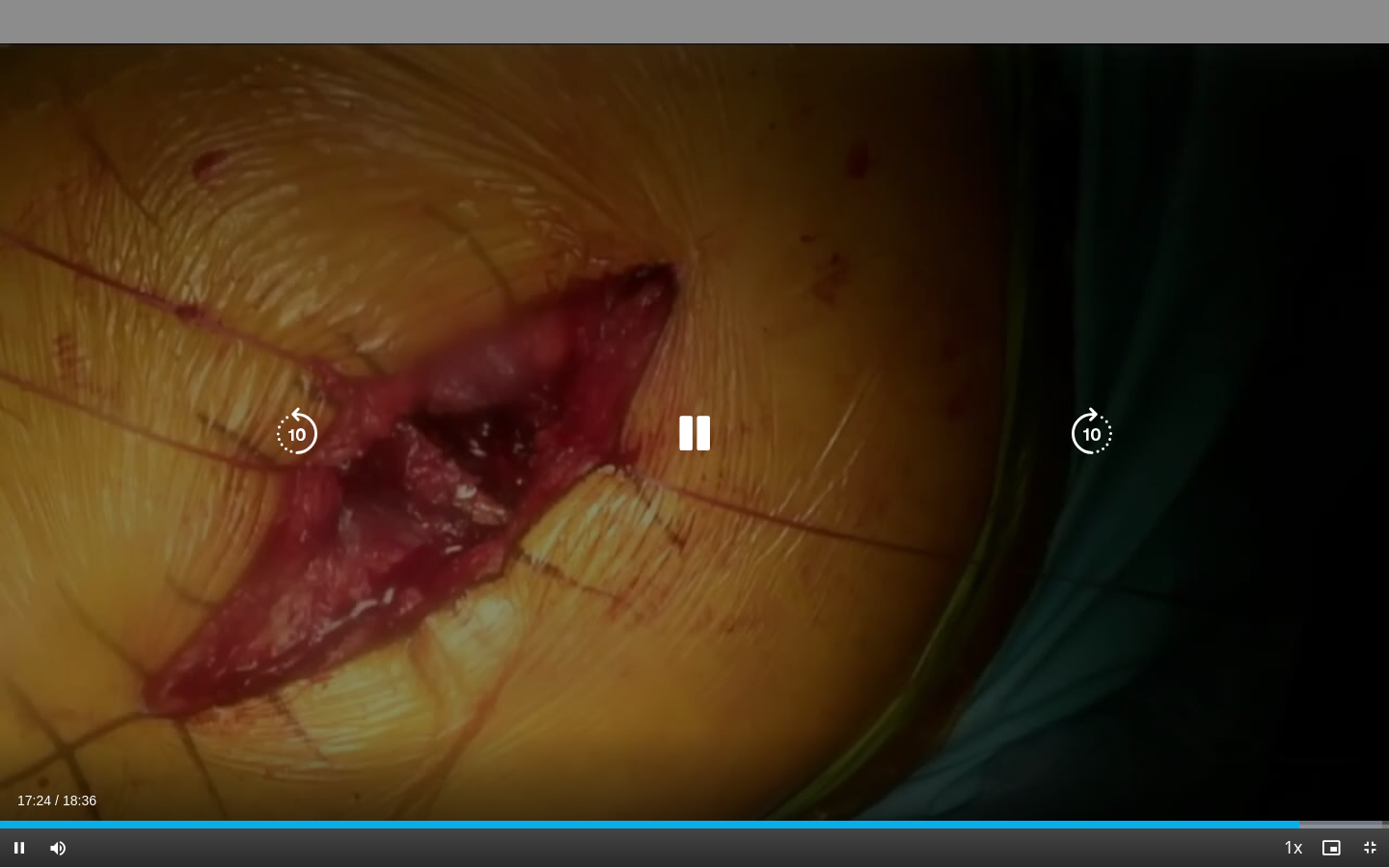 click at bounding box center (694, 434) 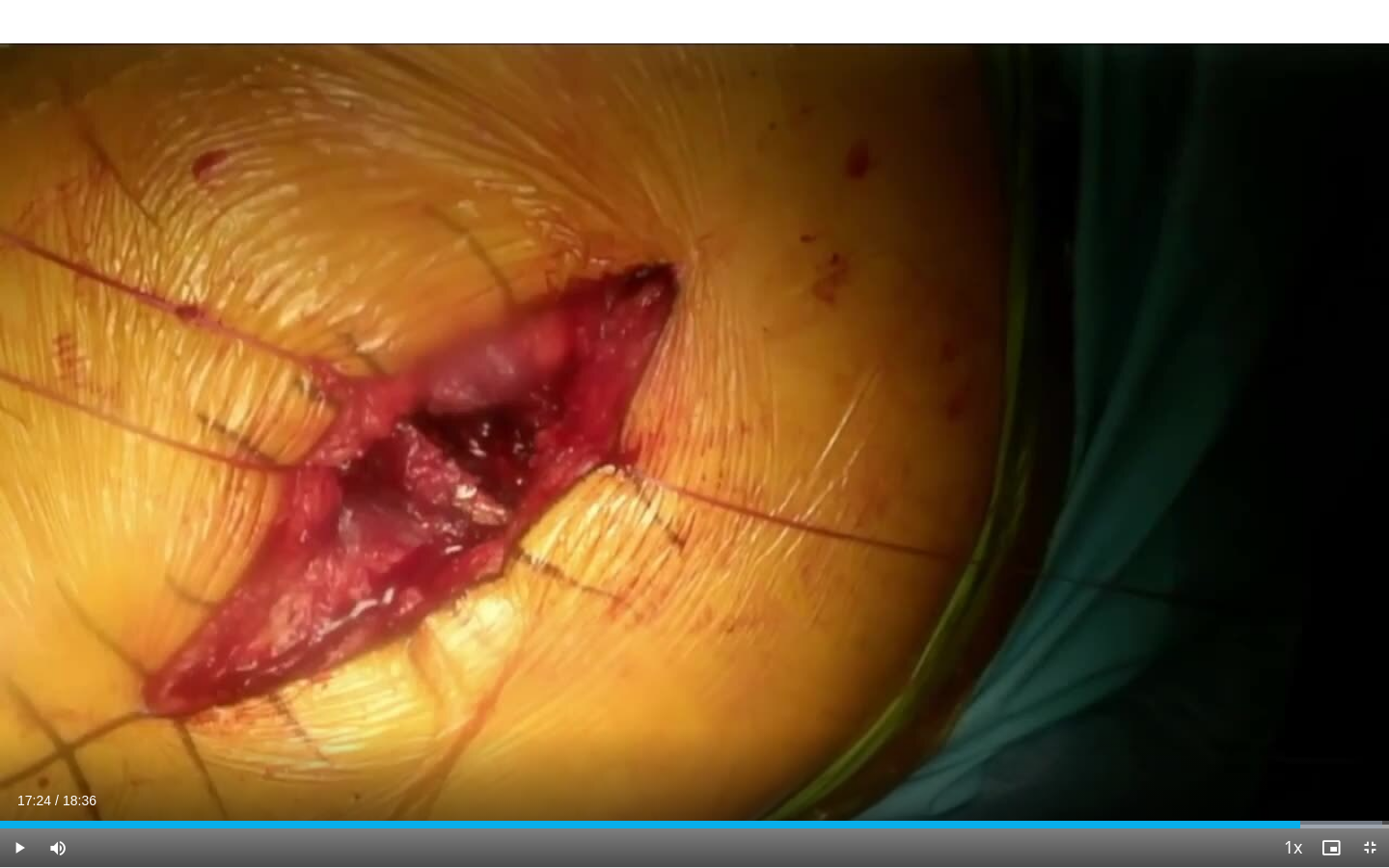type 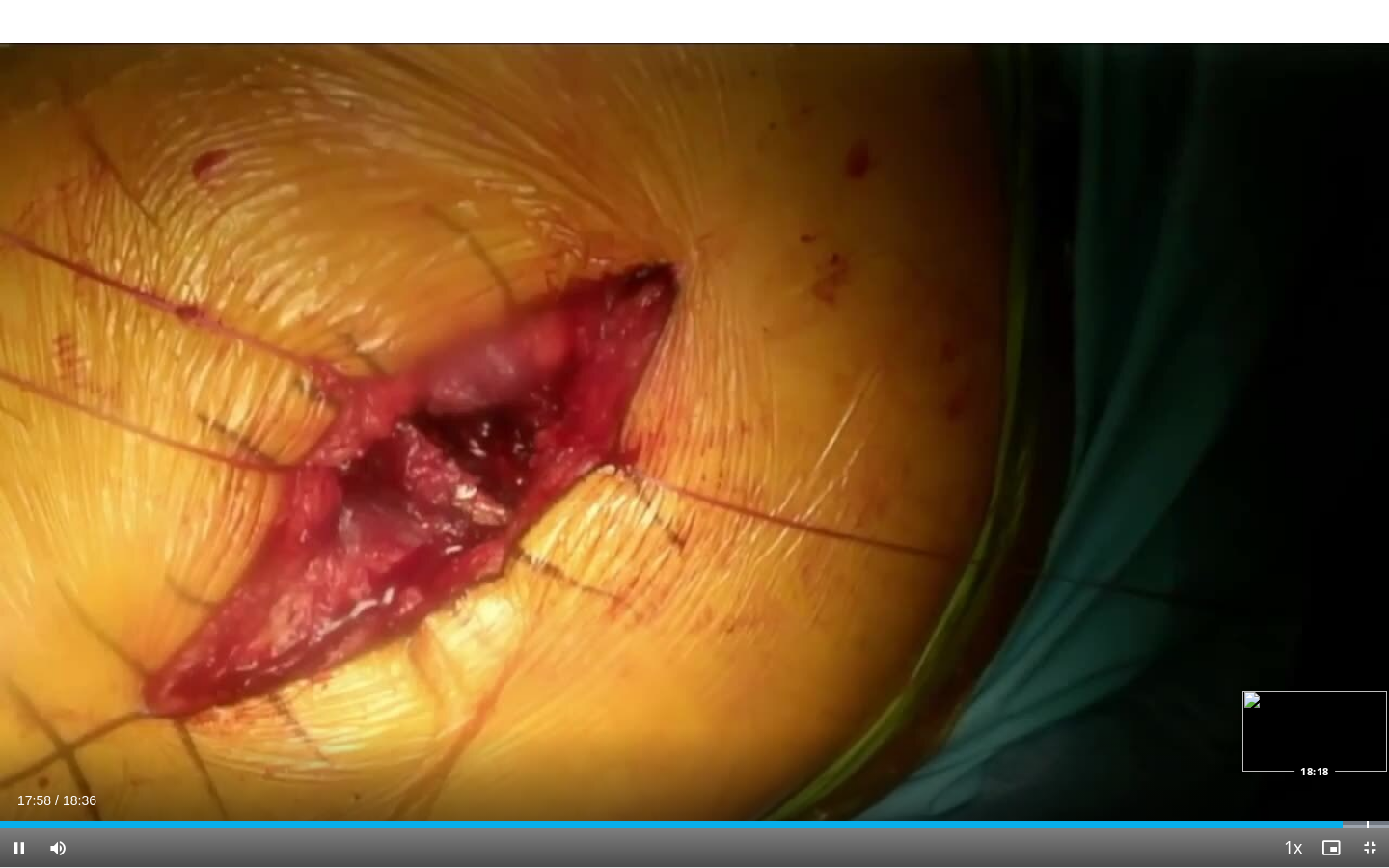click at bounding box center (1368, 825) 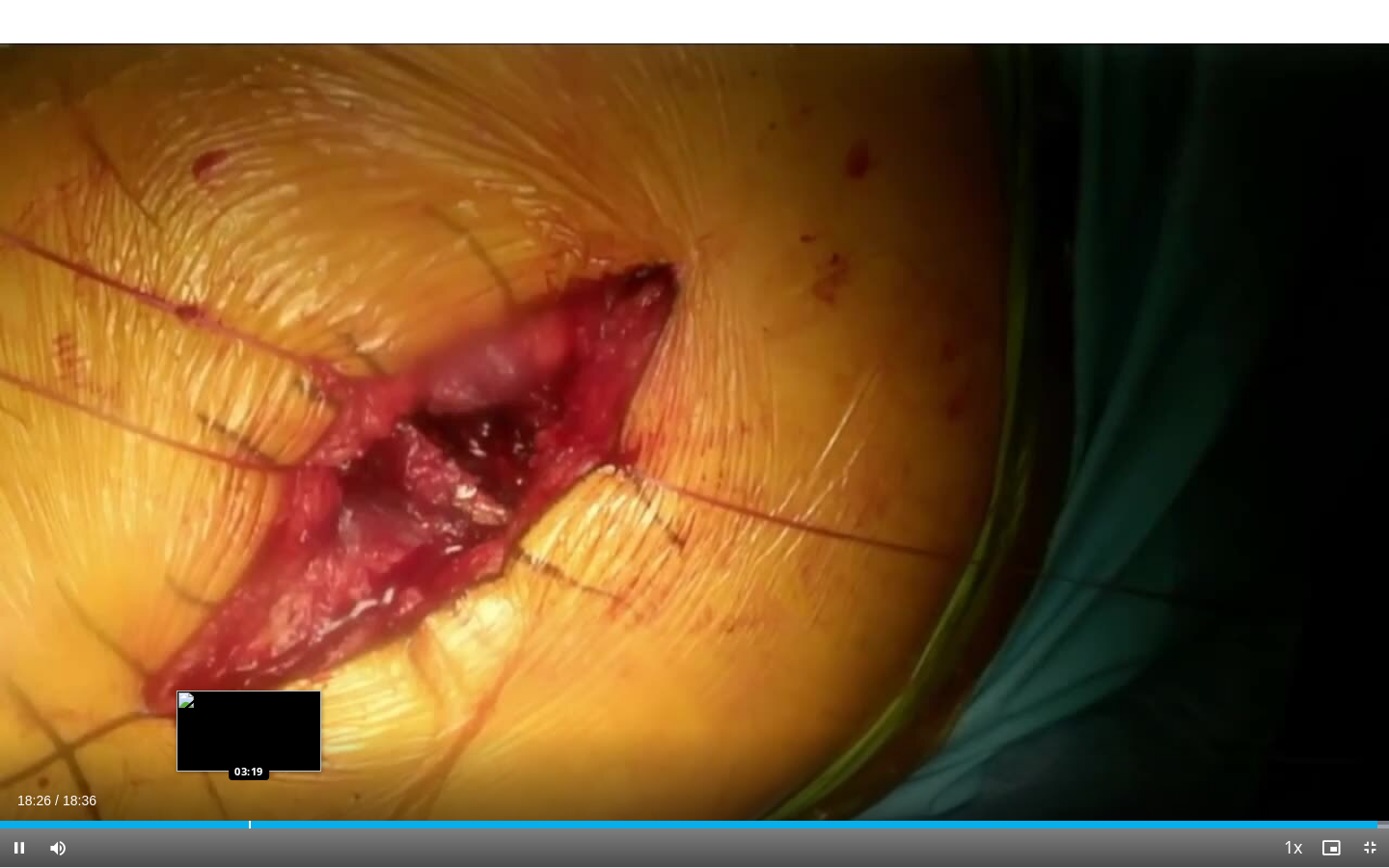 click at bounding box center [250, 825] 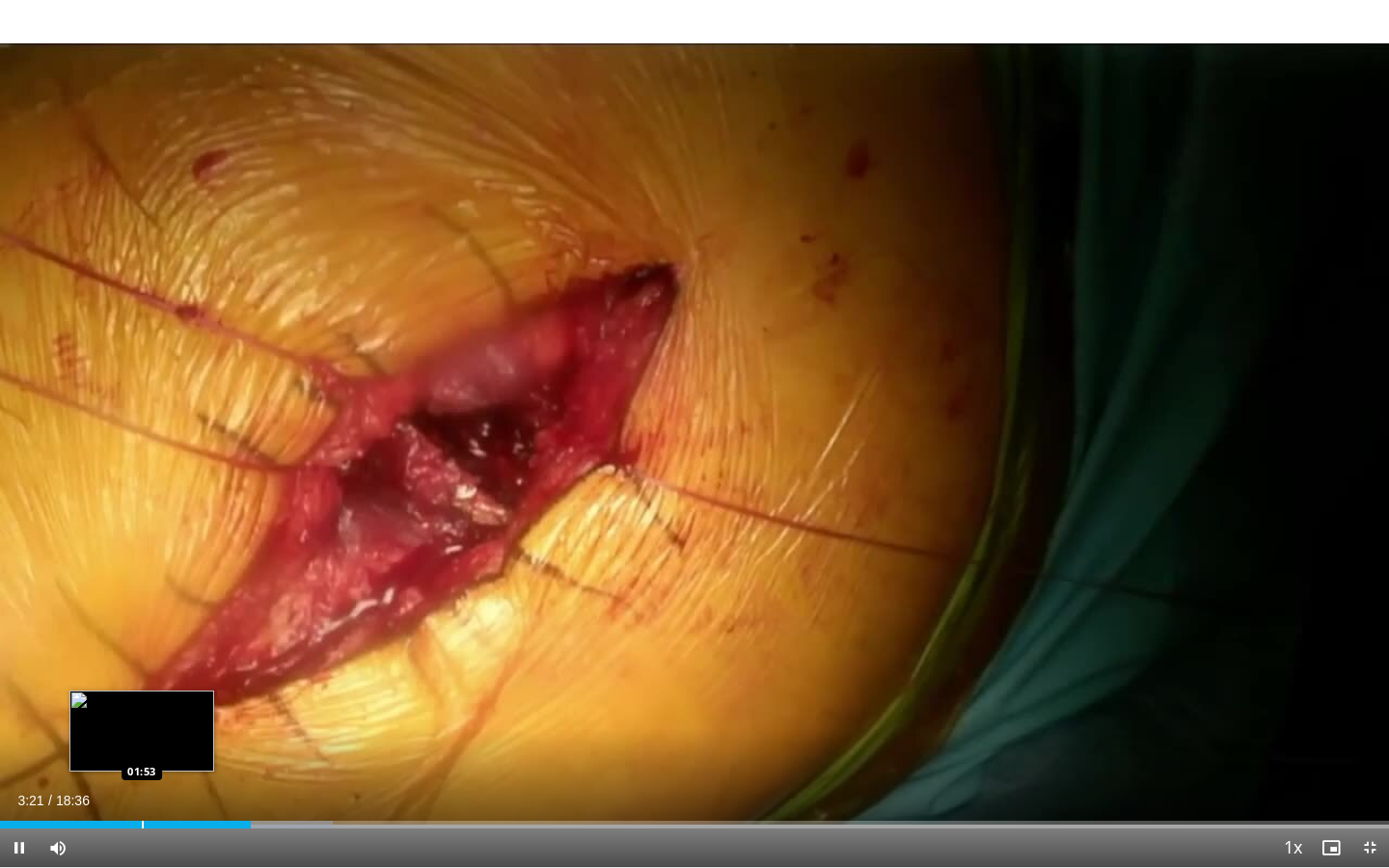 click on "Loaded :  23.99% 03:21 01:53" at bounding box center [694, 819] 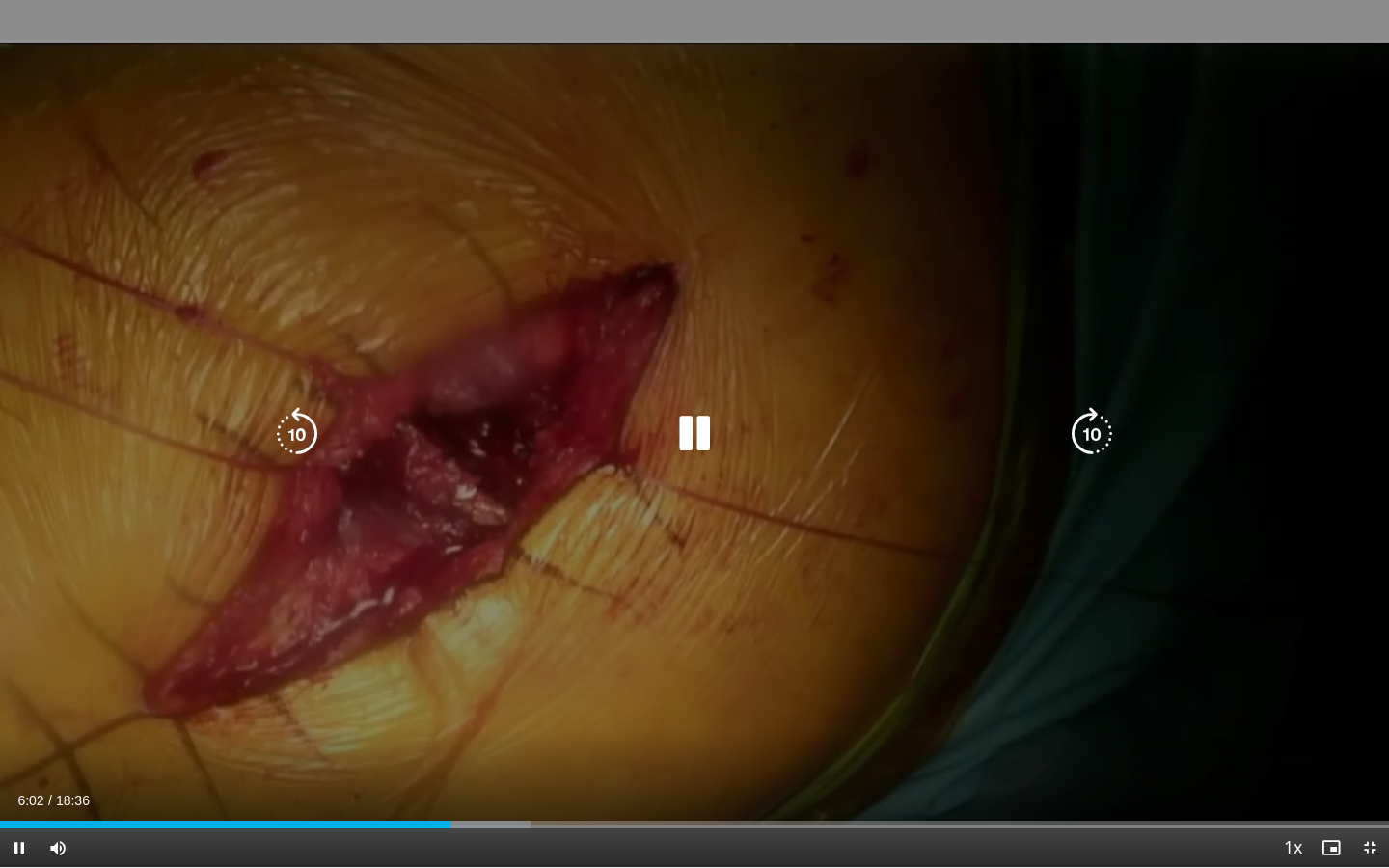 click on "10 seconds
Tap to unmute" at bounding box center [694, 433] 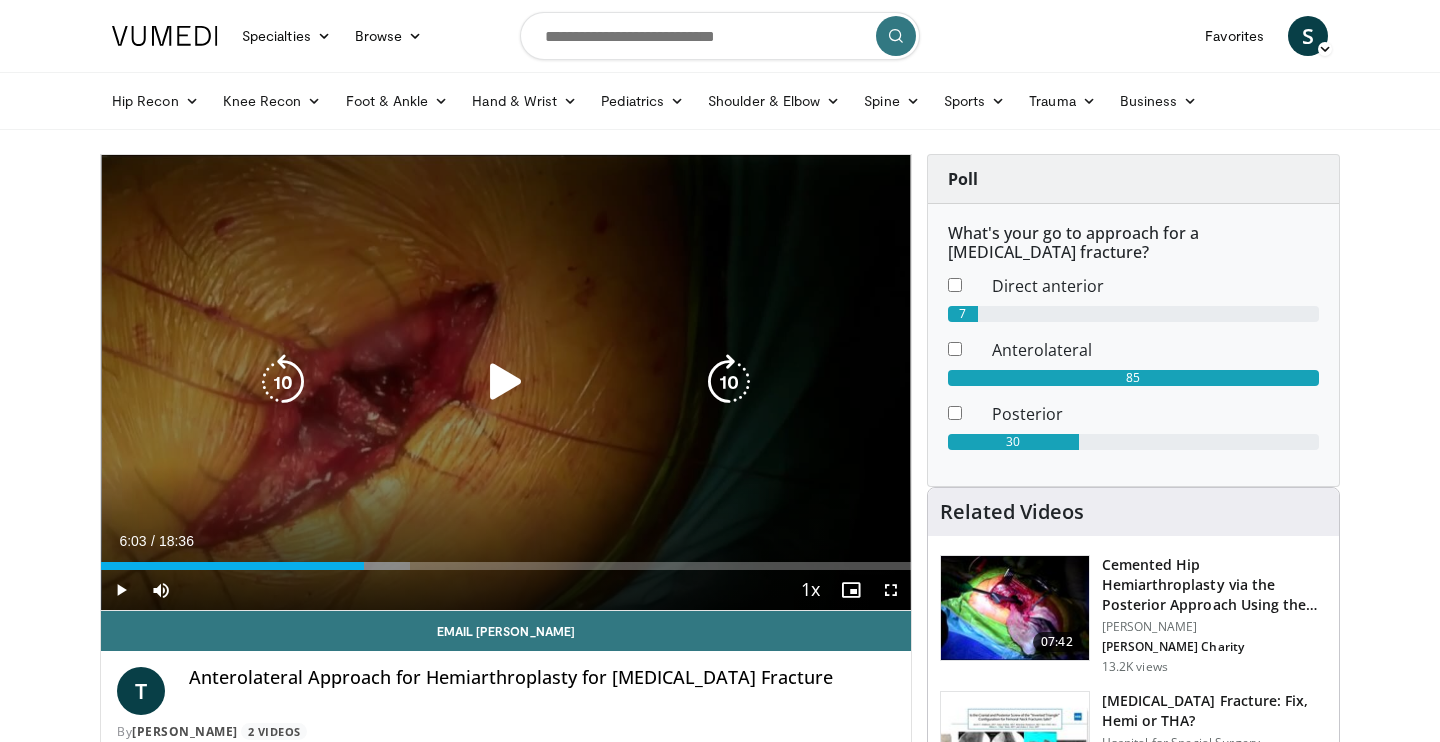 click at bounding box center (506, 382) 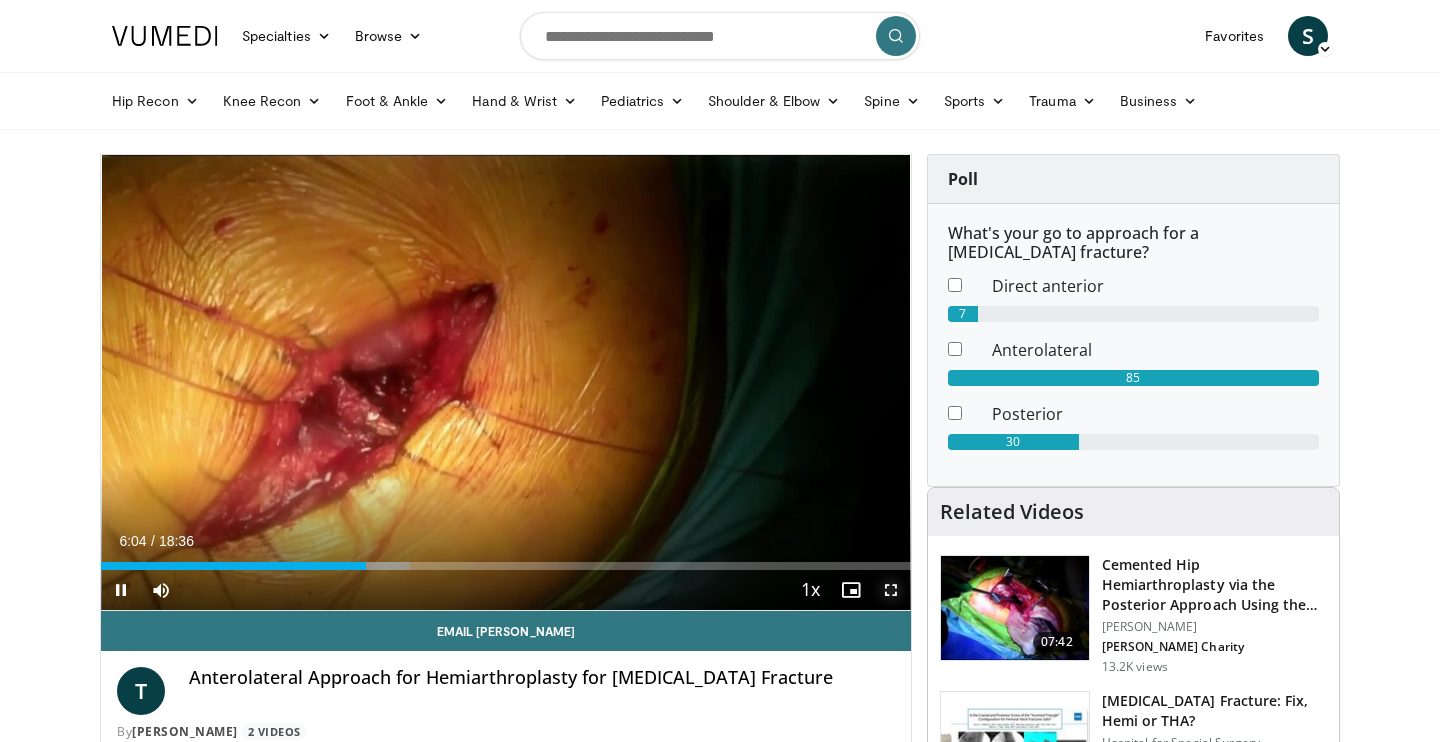 click at bounding box center (891, 590) 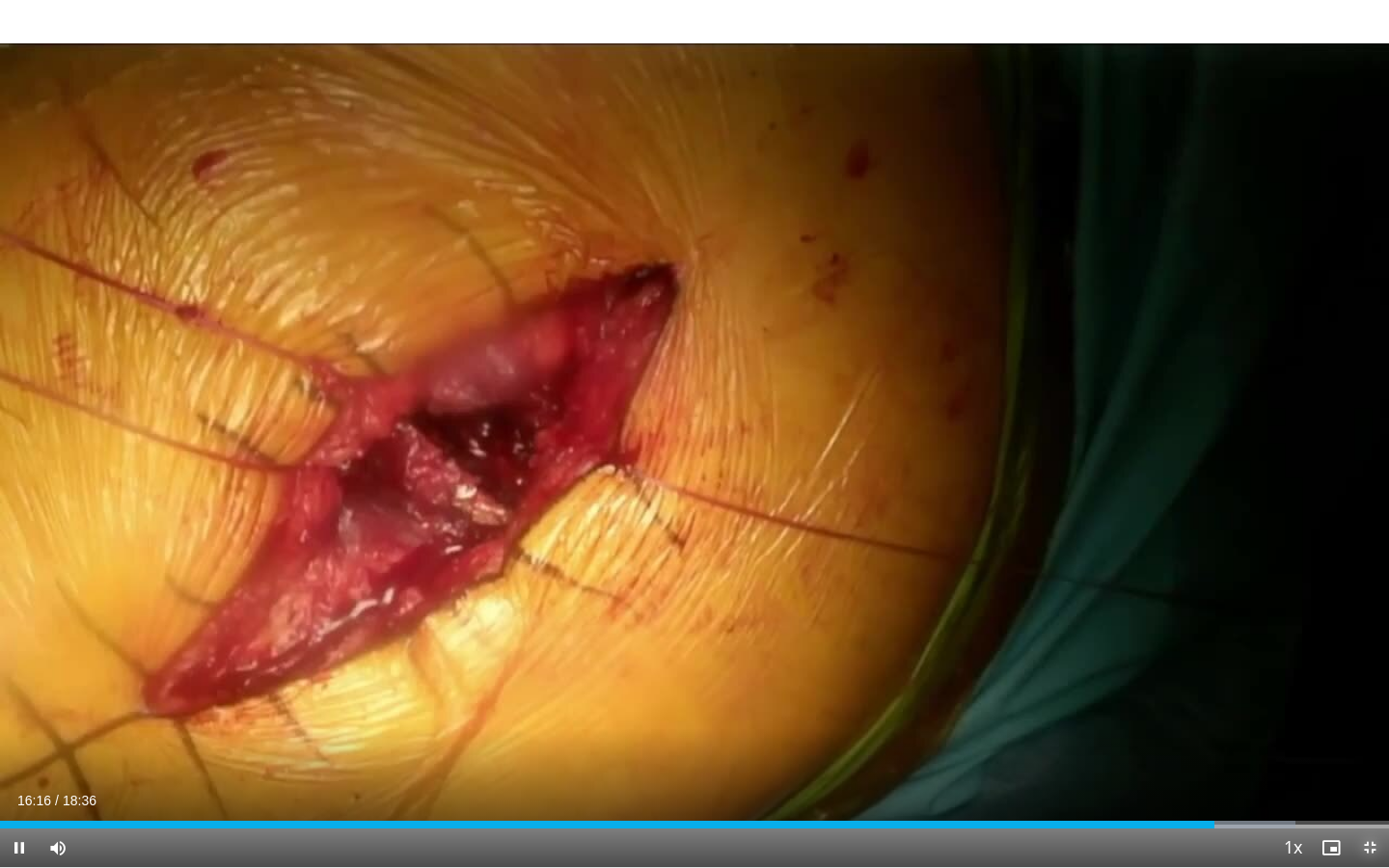 click at bounding box center [1370, 848] 